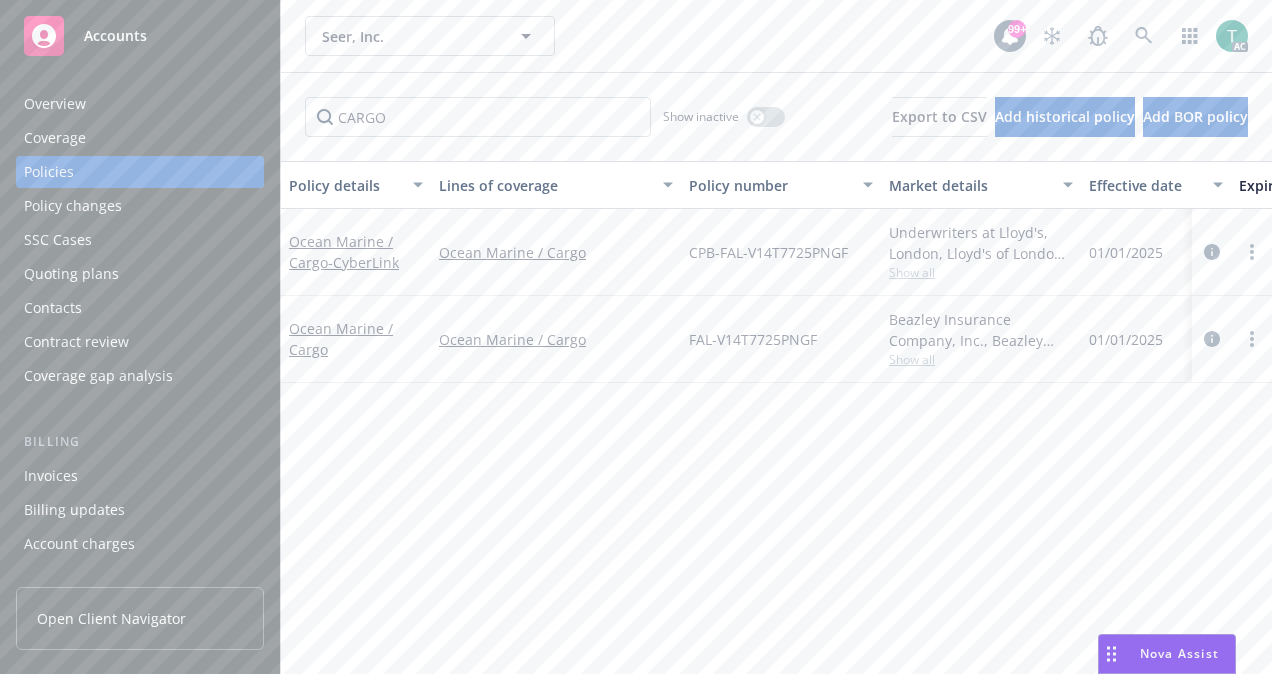 scroll, scrollTop: 0, scrollLeft: 0, axis: both 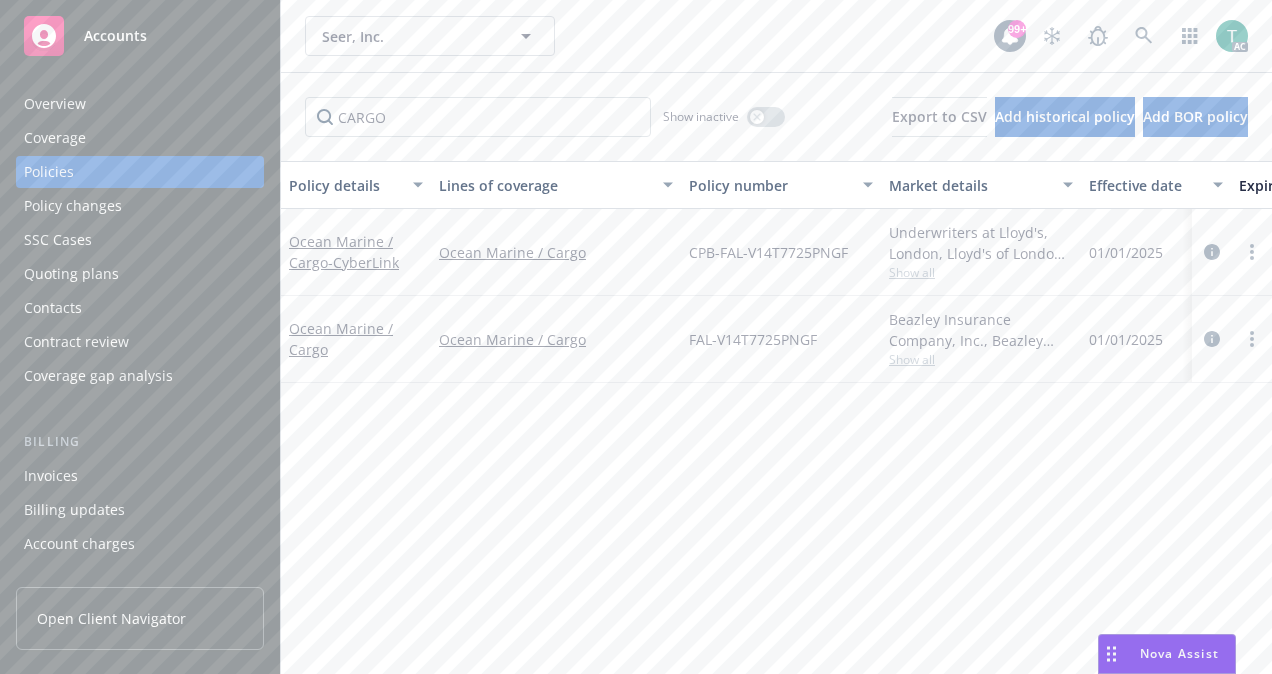 click on "CARGO" at bounding box center [478, 117] 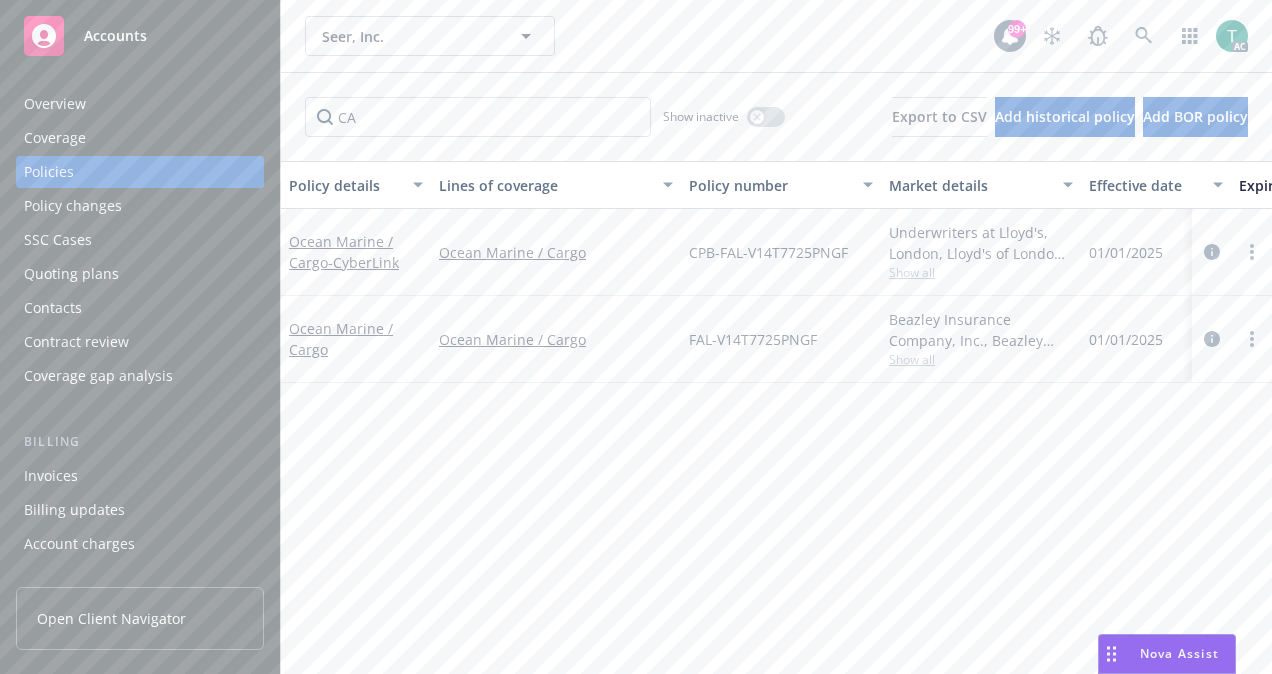 type on "C" 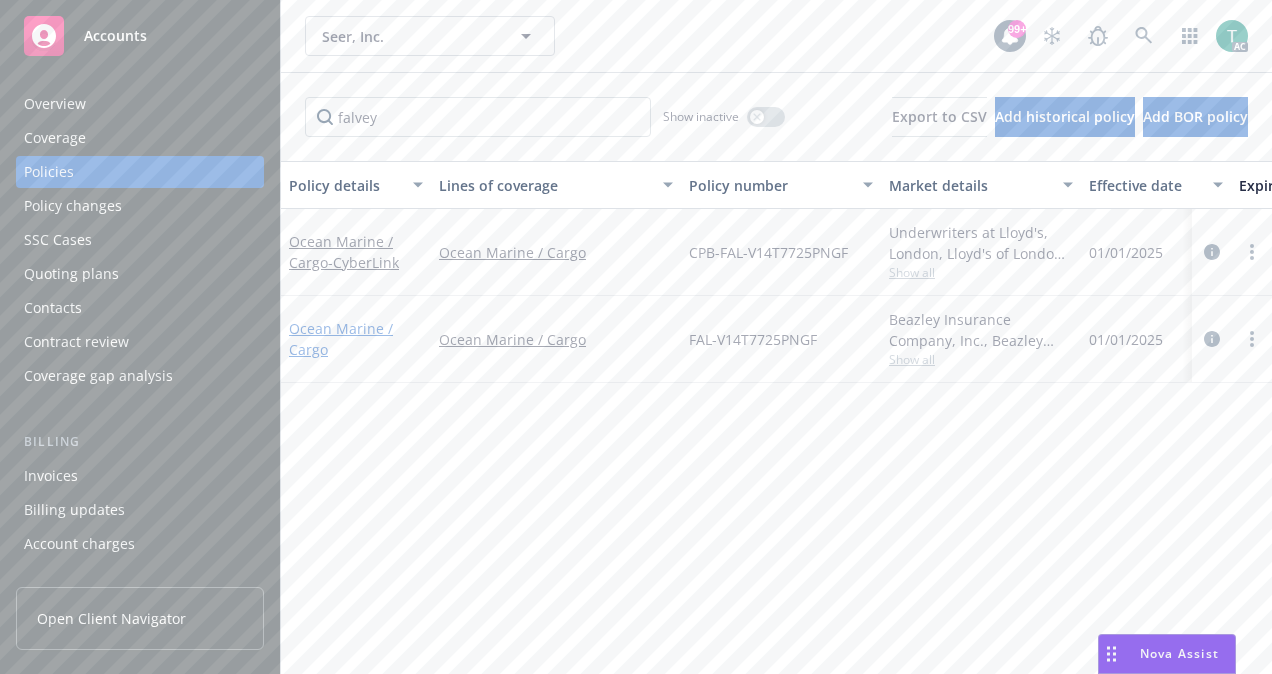 type on "falvey" 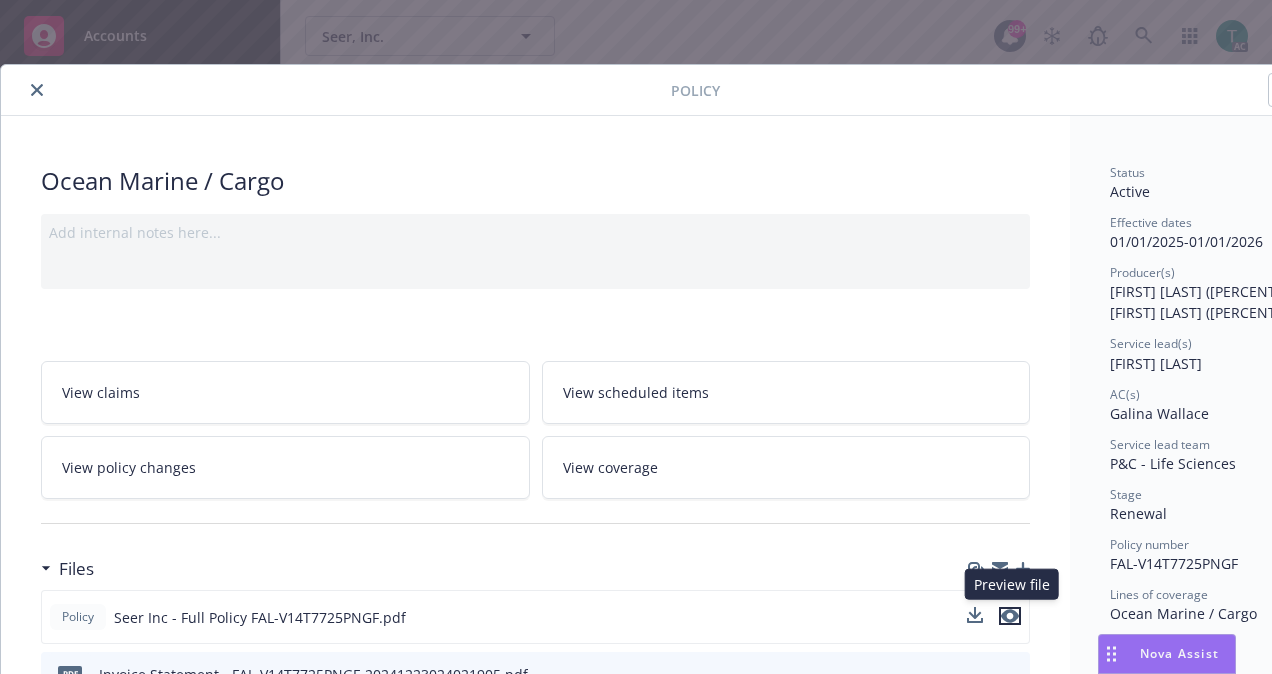 drag, startPoint x: 1014, startPoint y: 612, endPoint x: 1002, endPoint y: 621, distance: 15 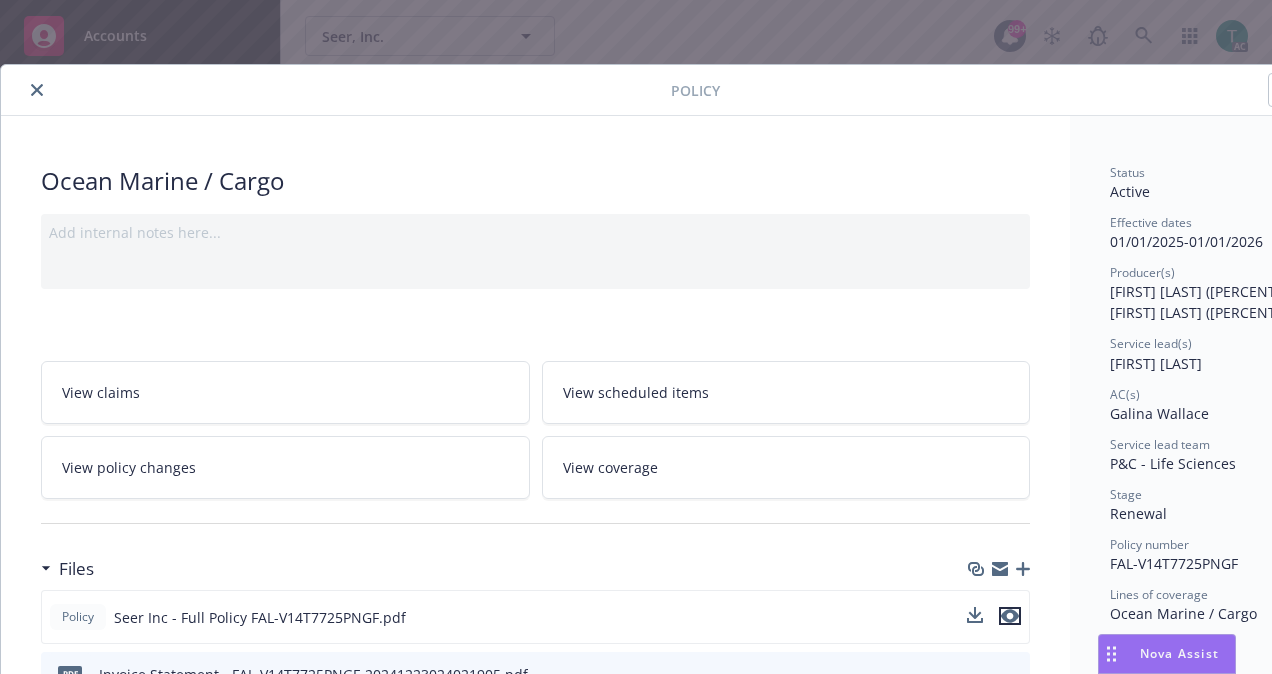 click 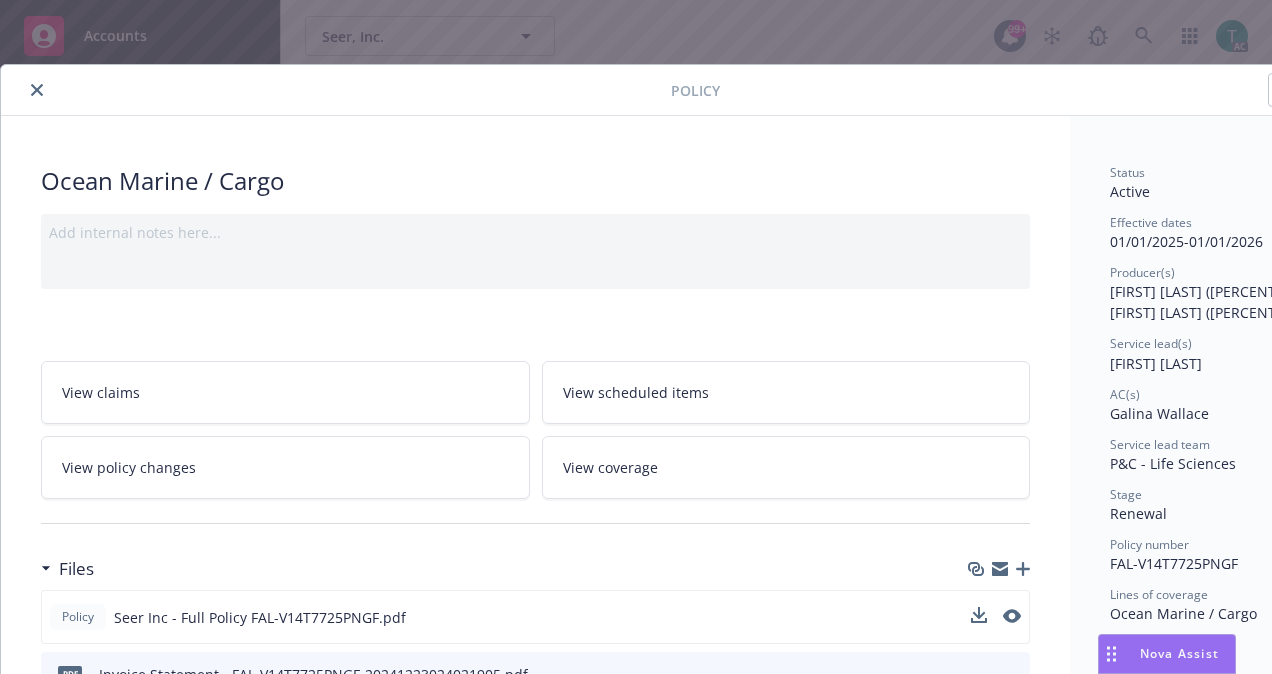 click at bounding box center [37, 90] 